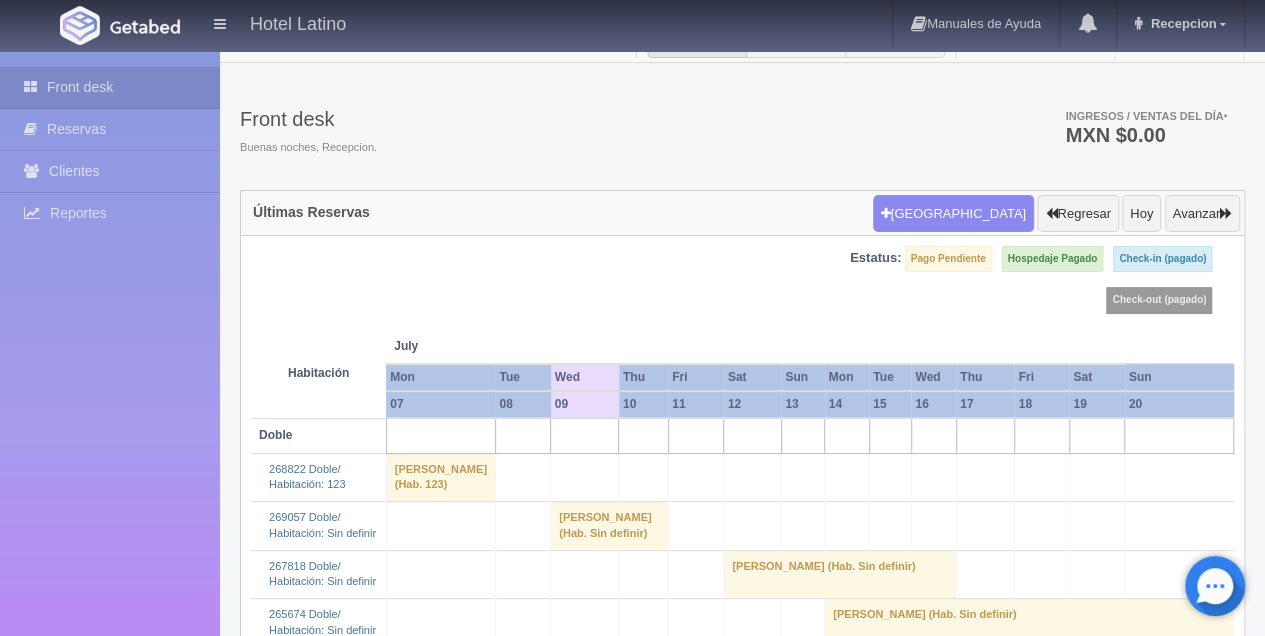 scroll, scrollTop: 0, scrollLeft: 0, axis: both 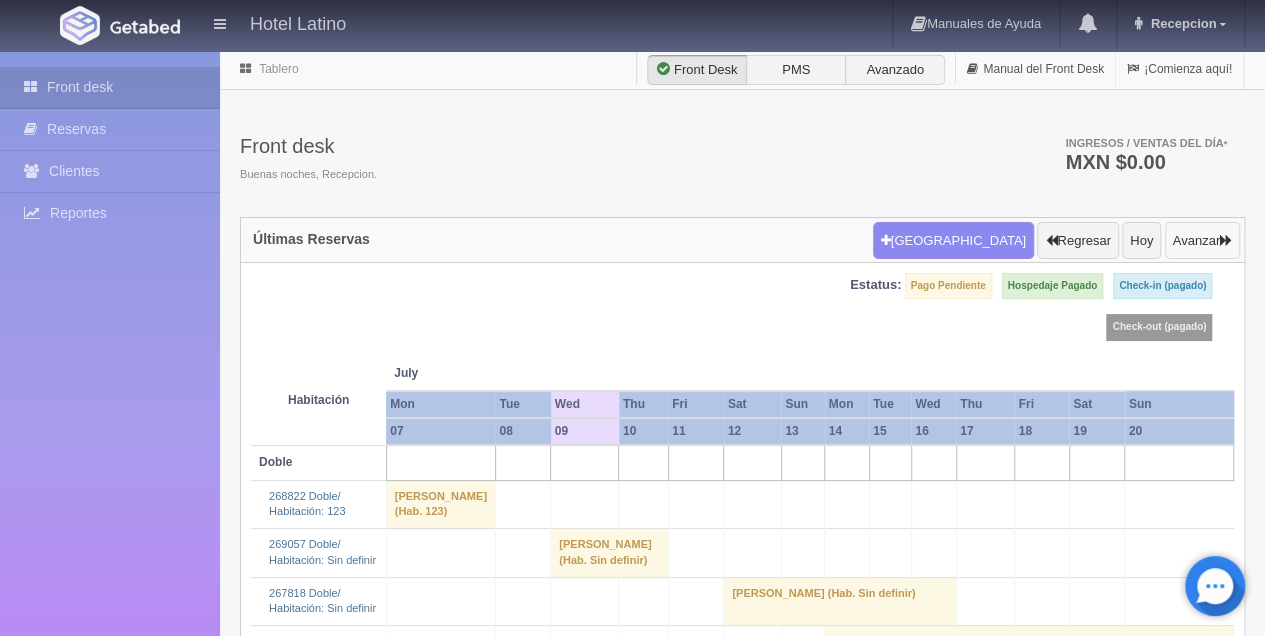 click on "Avanzar" at bounding box center (1202, 241) 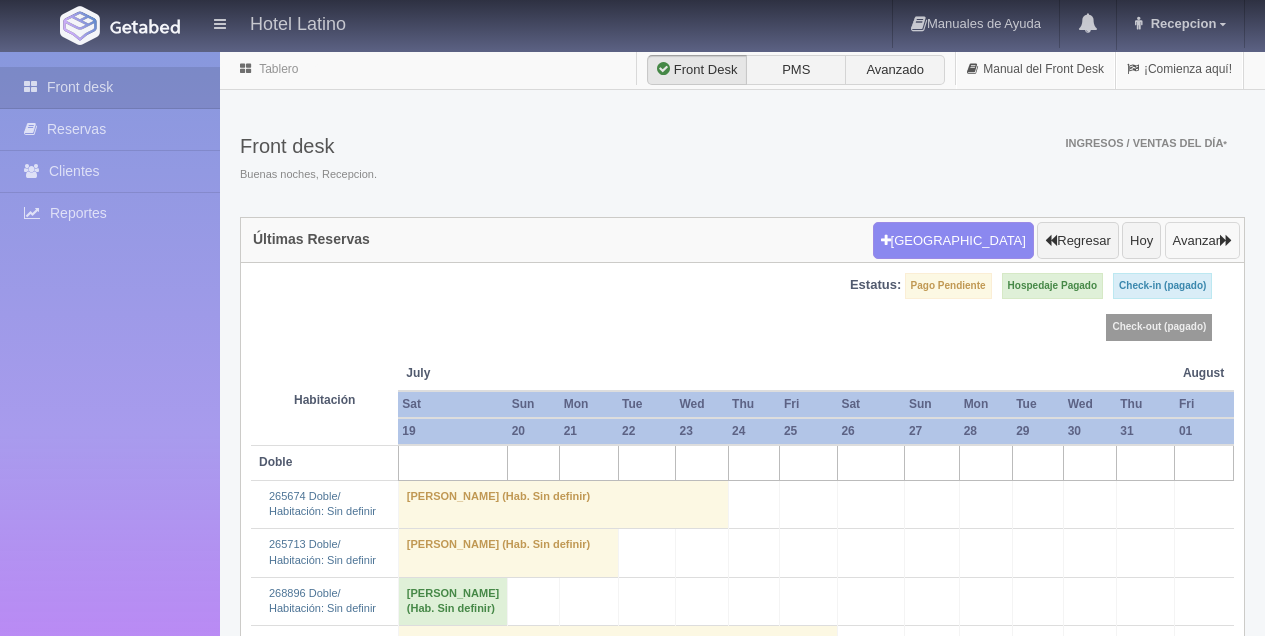 scroll, scrollTop: 0, scrollLeft: 0, axis: both 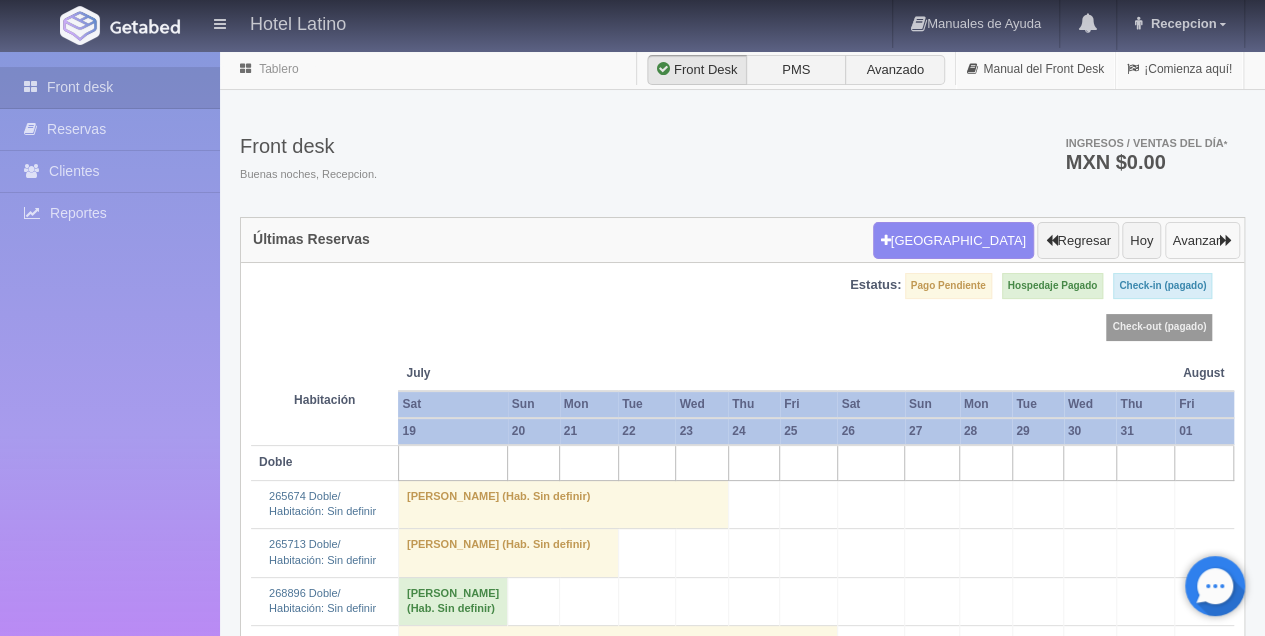 click on "Avanzar" at bounding box center [1202, 241] 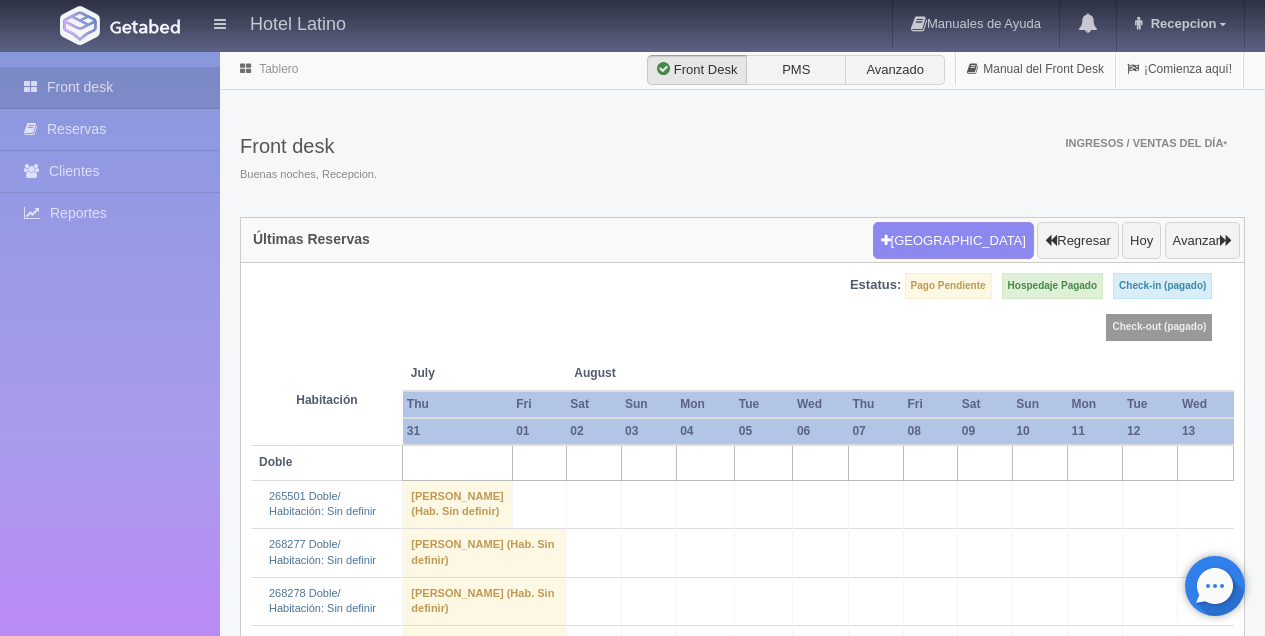 scroll, scrollTop: 0, scrollLeft: 0, axis: both 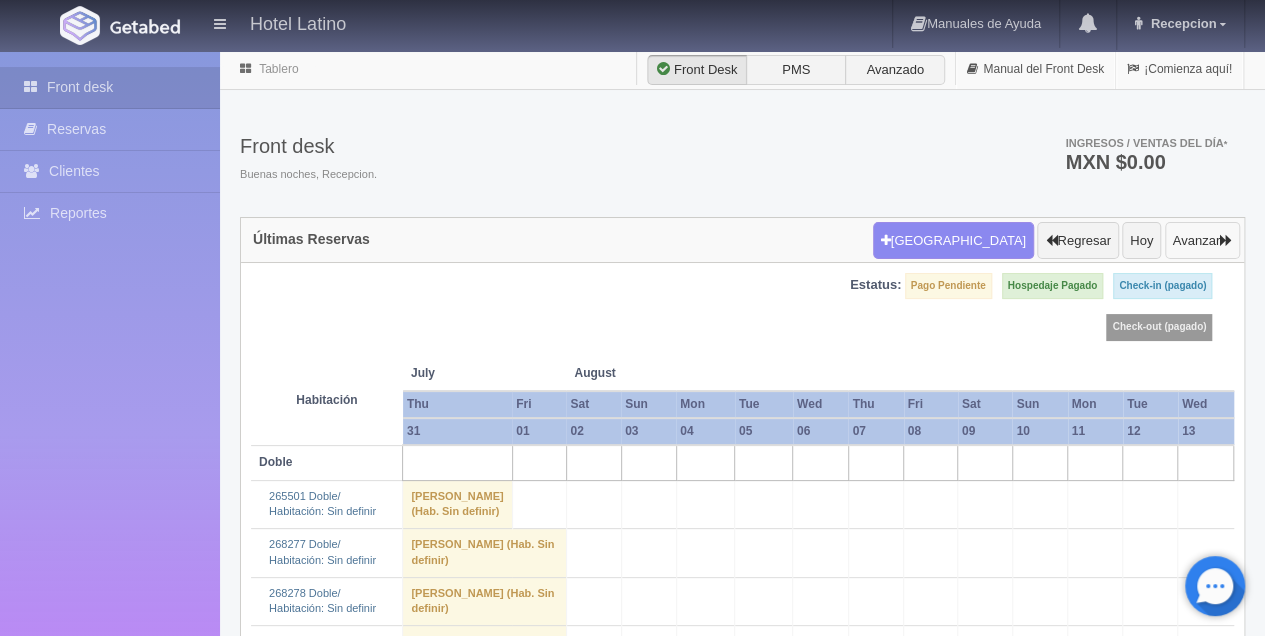 click on "Avanzar" at bounding box center [1202, 241] 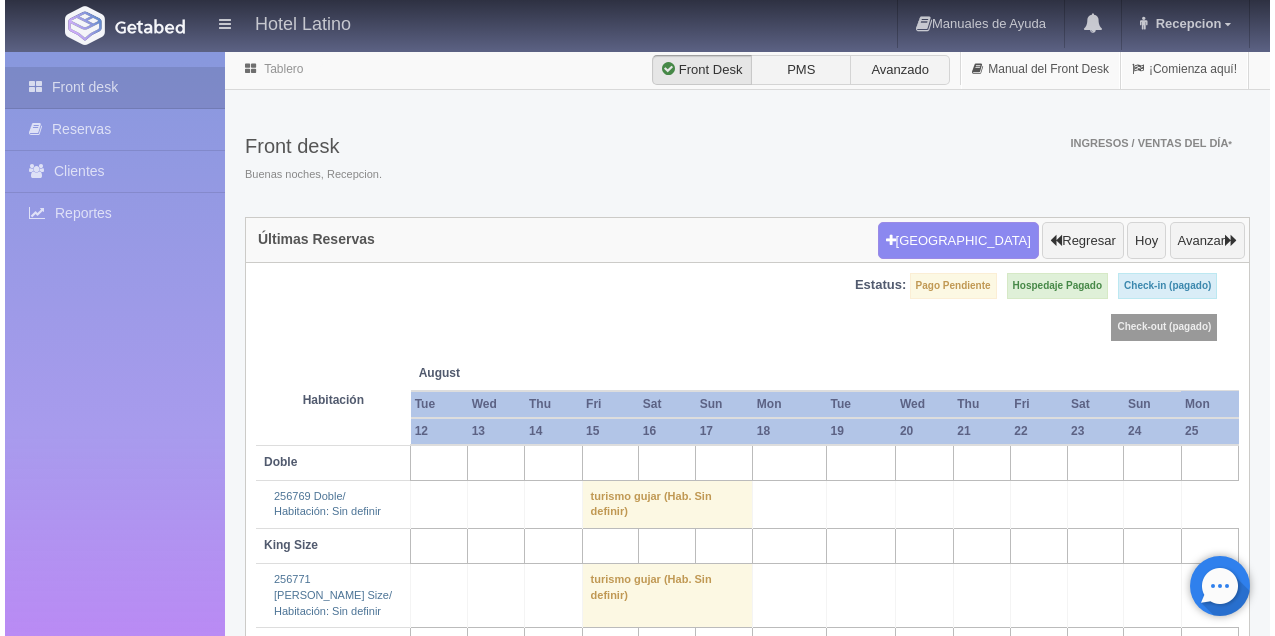 scroll, scrollTop: 0, scrollLeft: 0, axis: both 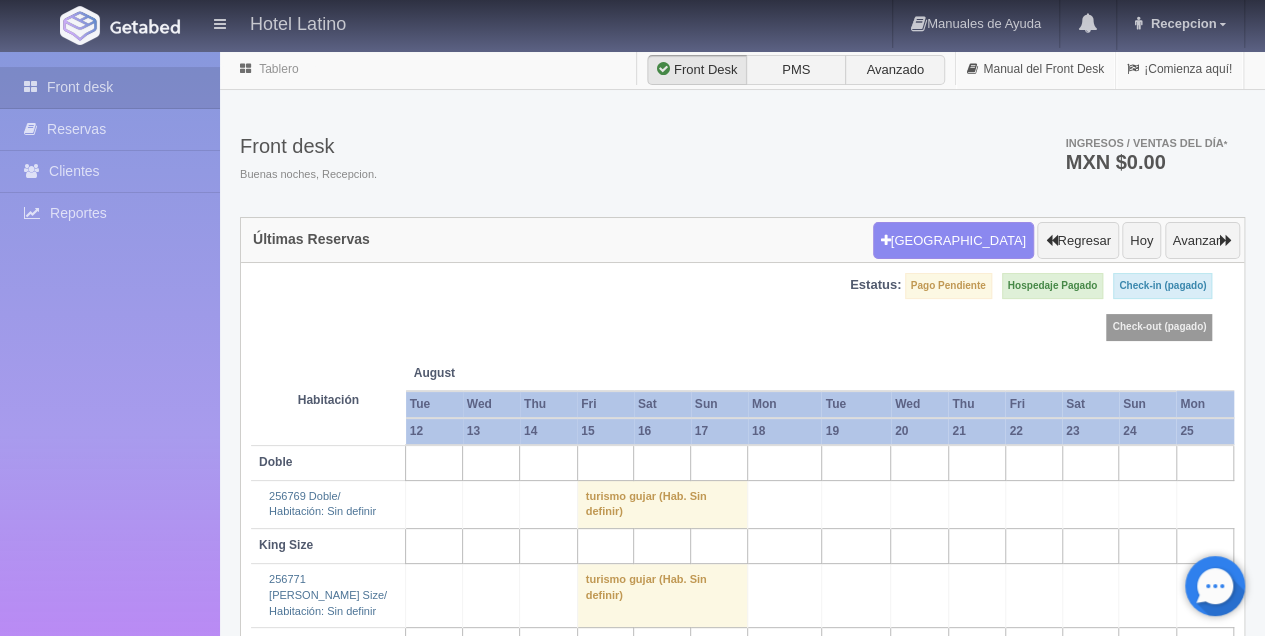 click at bounding box center (605, 462) 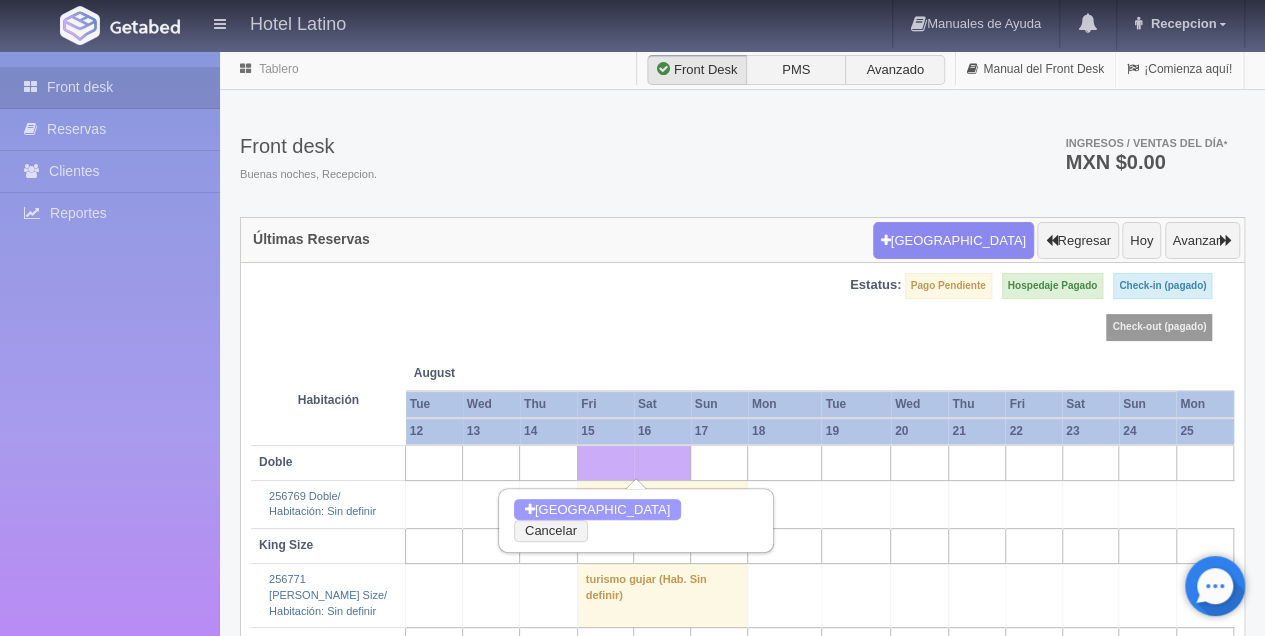 click on "Nueva Reserva" at bounding box center [597, 510] 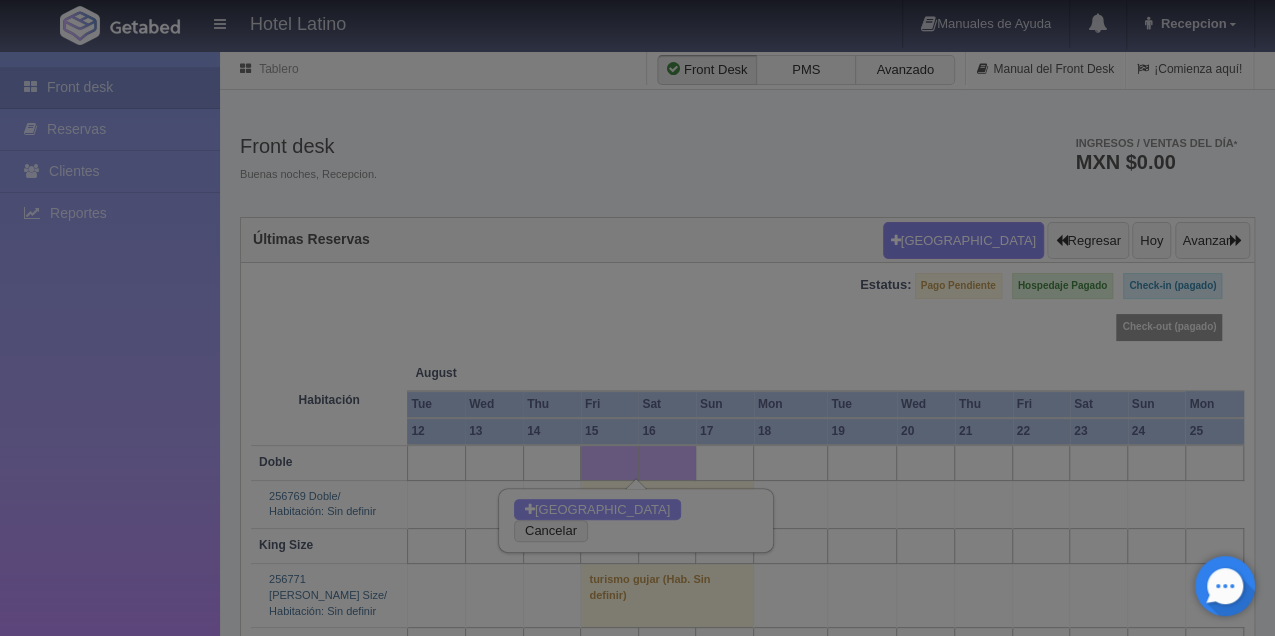 checkbox on "false" 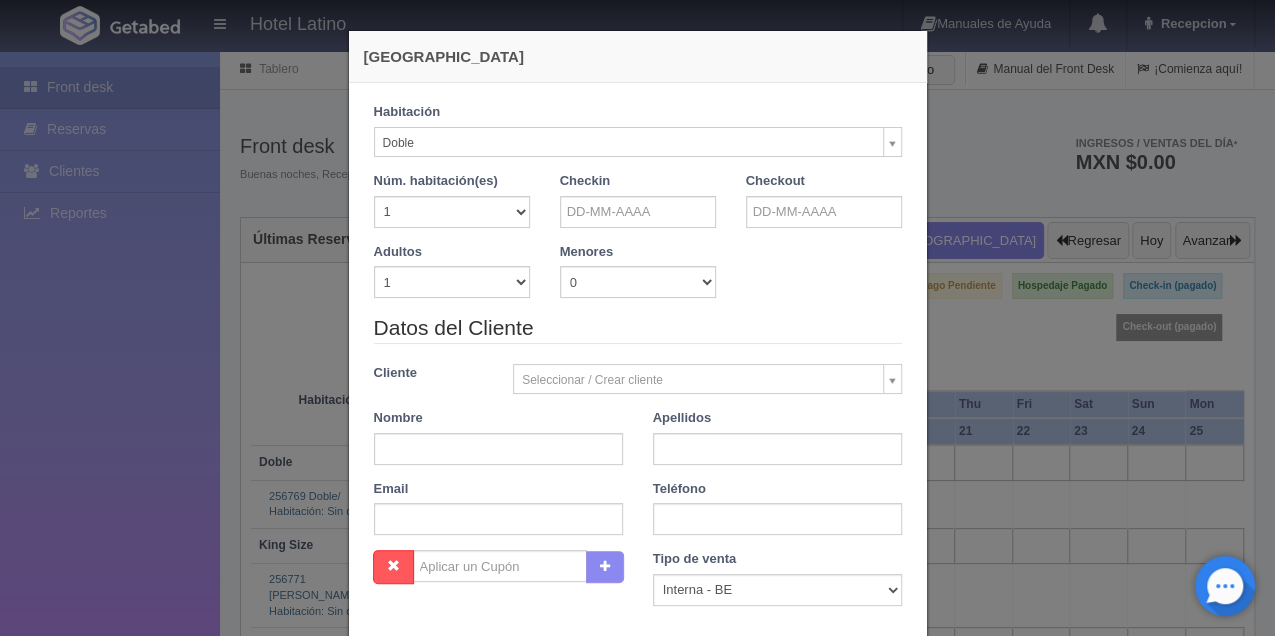 type on "[DATE]" 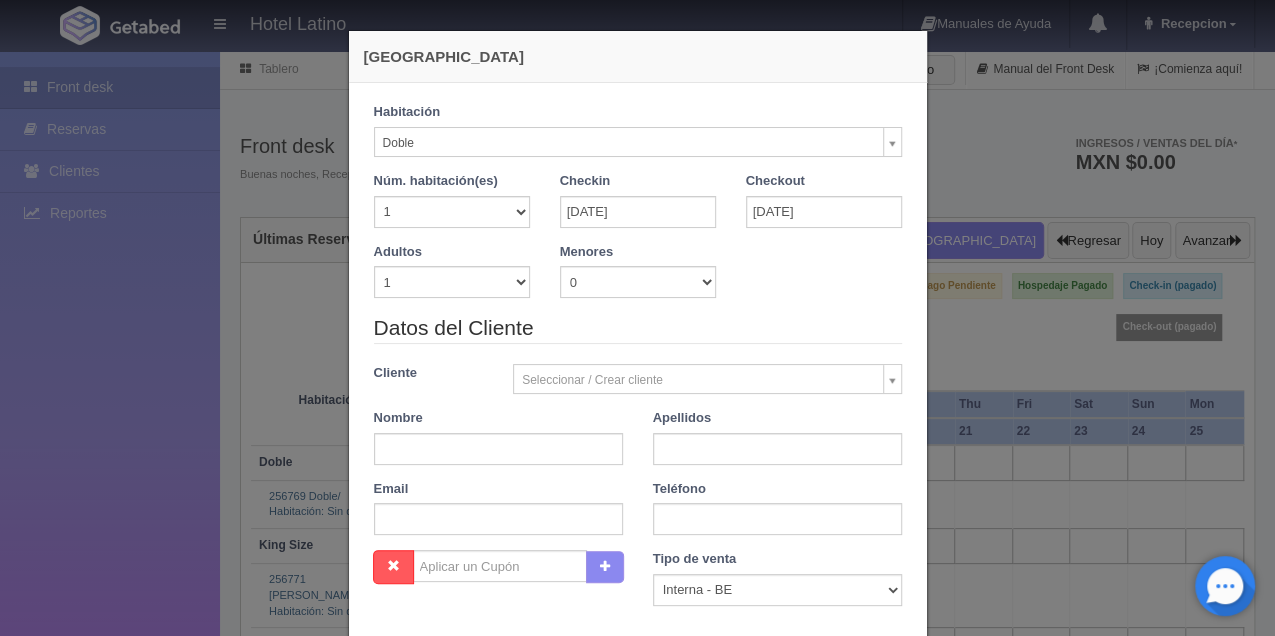 checkbox on "false" 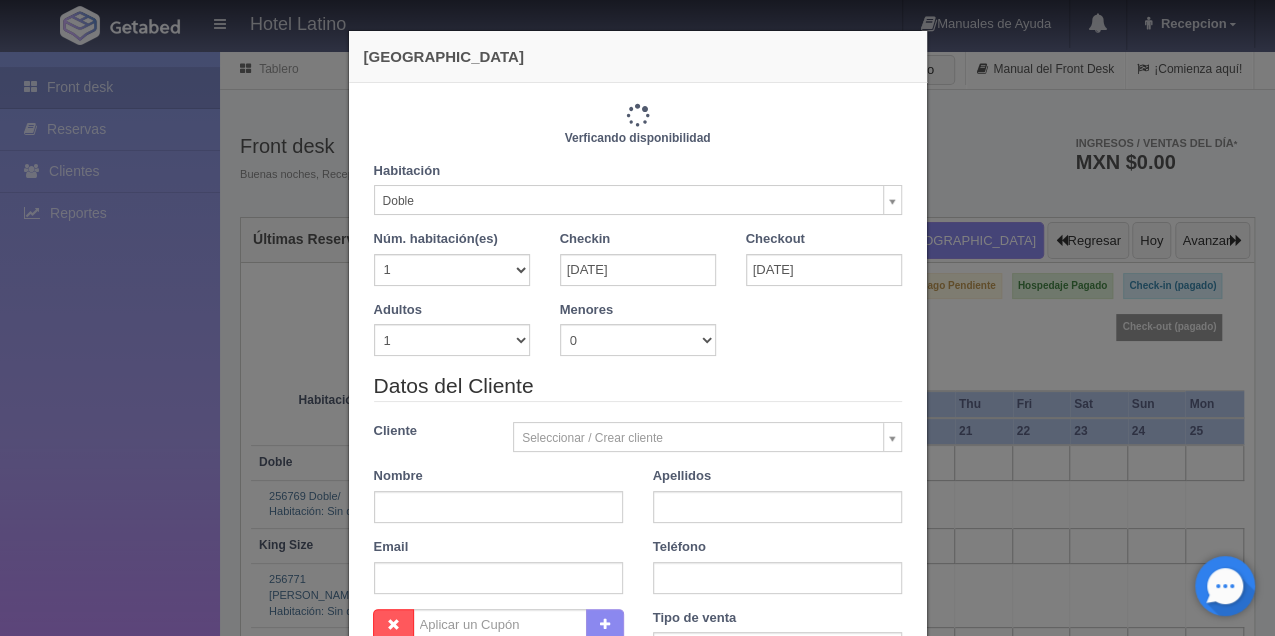 type on "770.00" 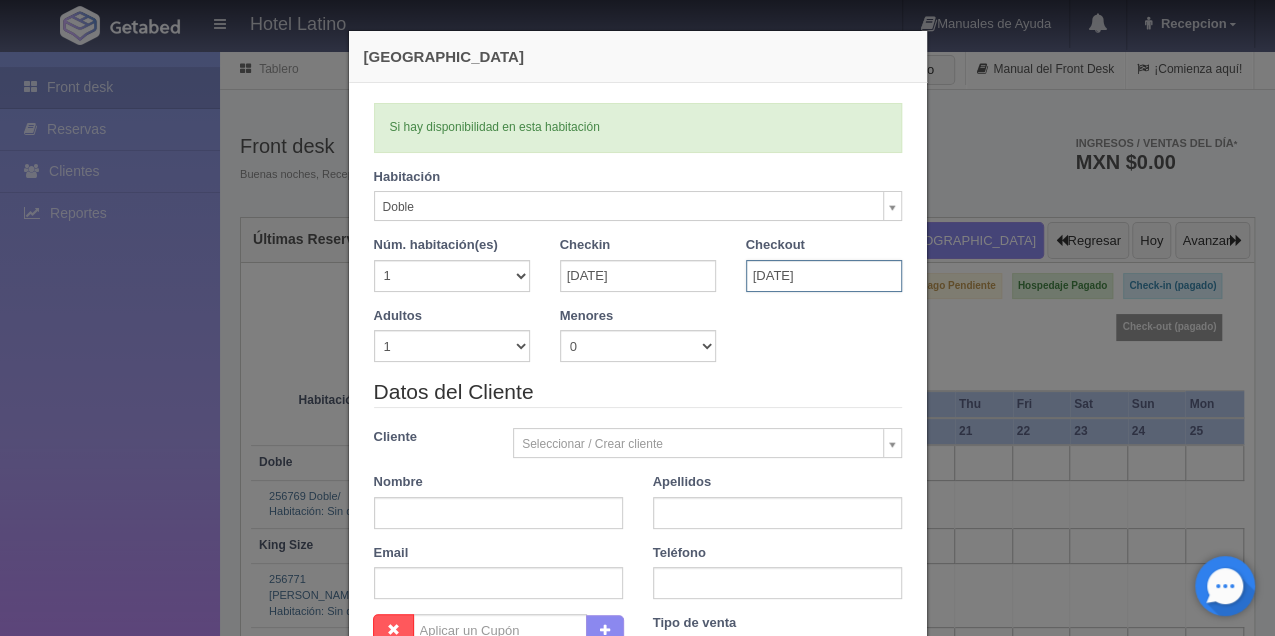 click on "16-08-2025" at bounding box center (824, 276) 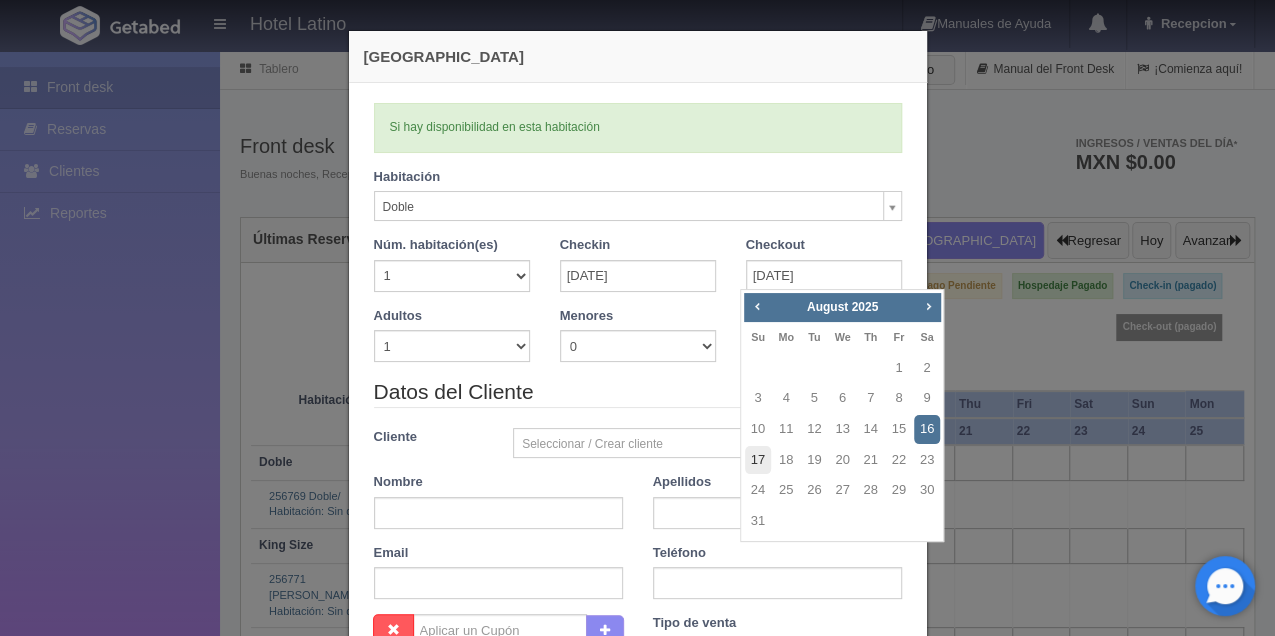 click on "17" at bounding box center [758, 460] 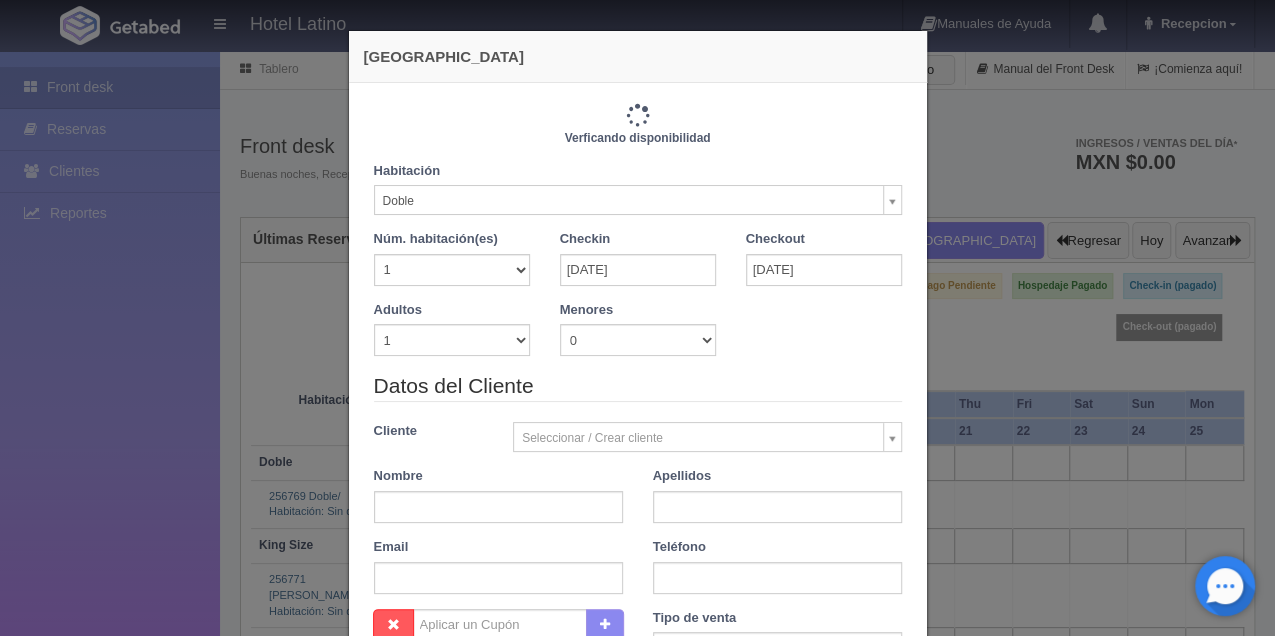 type on "1540.00" 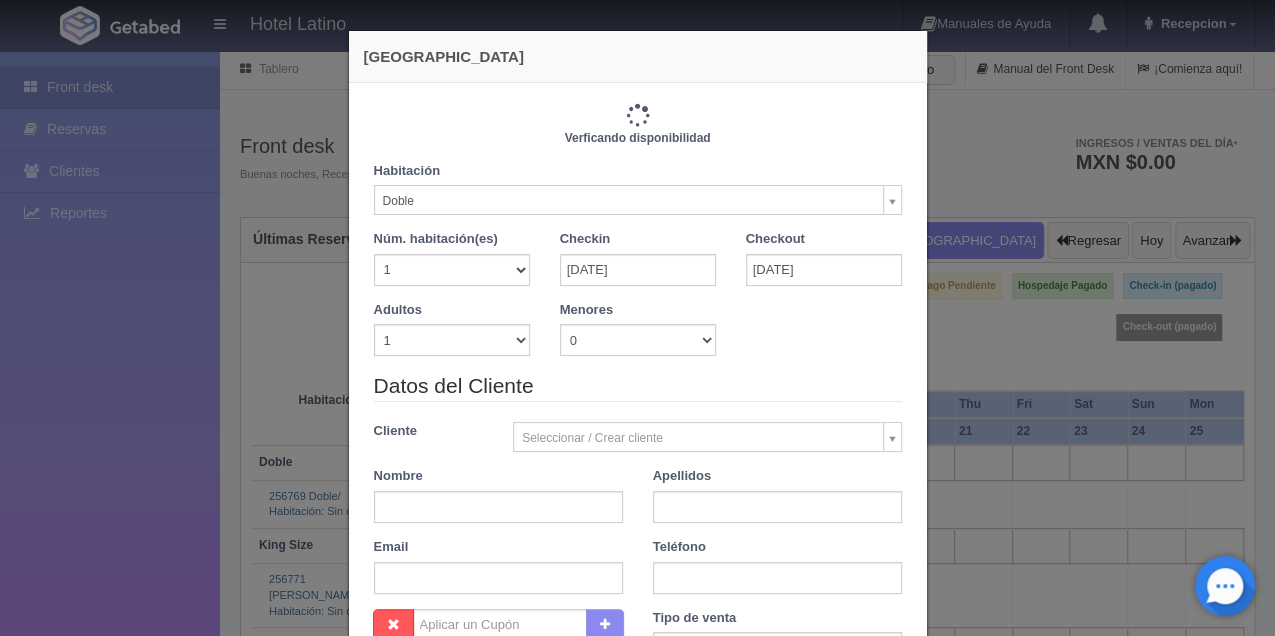 checkbox on "false" 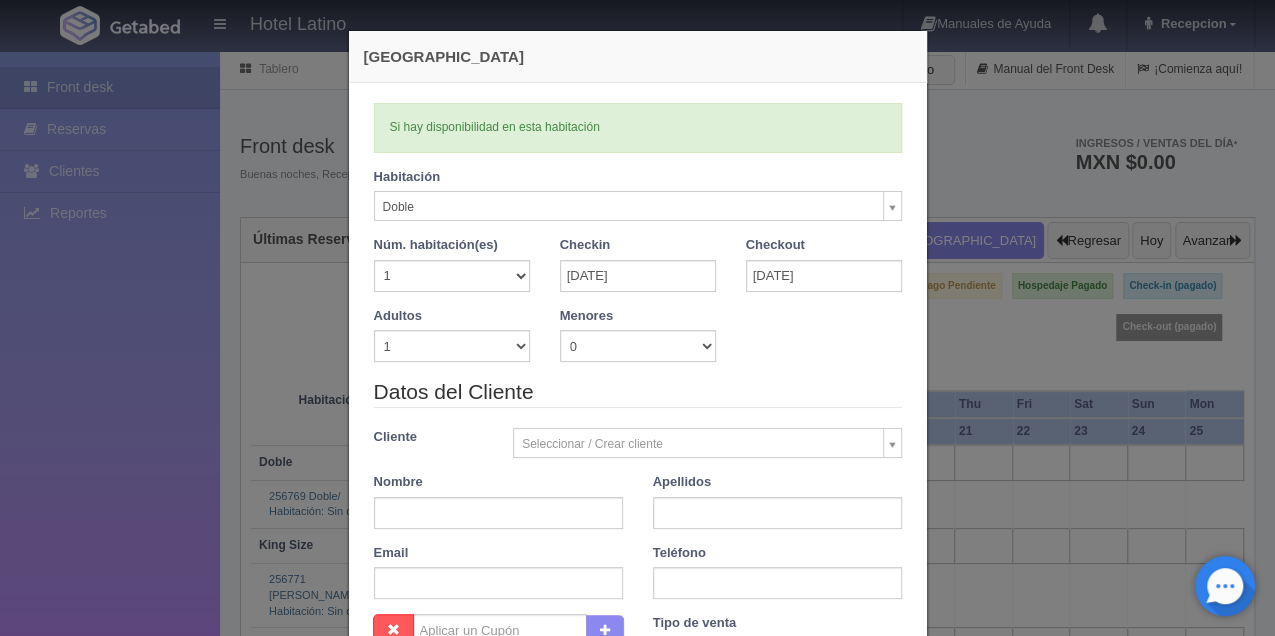 click on "Hotel Latino
Manuales de Ayuda
Actualizaciones recientes
Recepcion
Mi Perfil
Salir / Log Out
Procesando...
Front desk
Reservas
Clientes
Reportes
Reporte del día
Concentrado de ventas
Analíticas y revenue
Tablero
Front Desk" at bounding box center (637, 446) 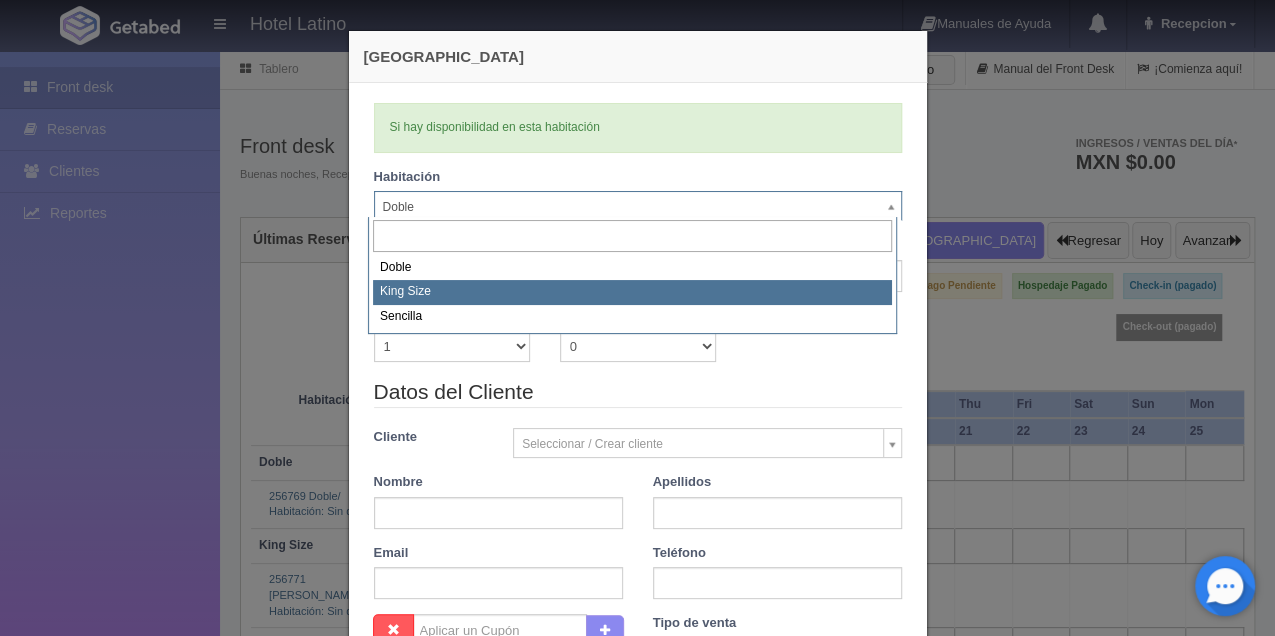 select on "2160" 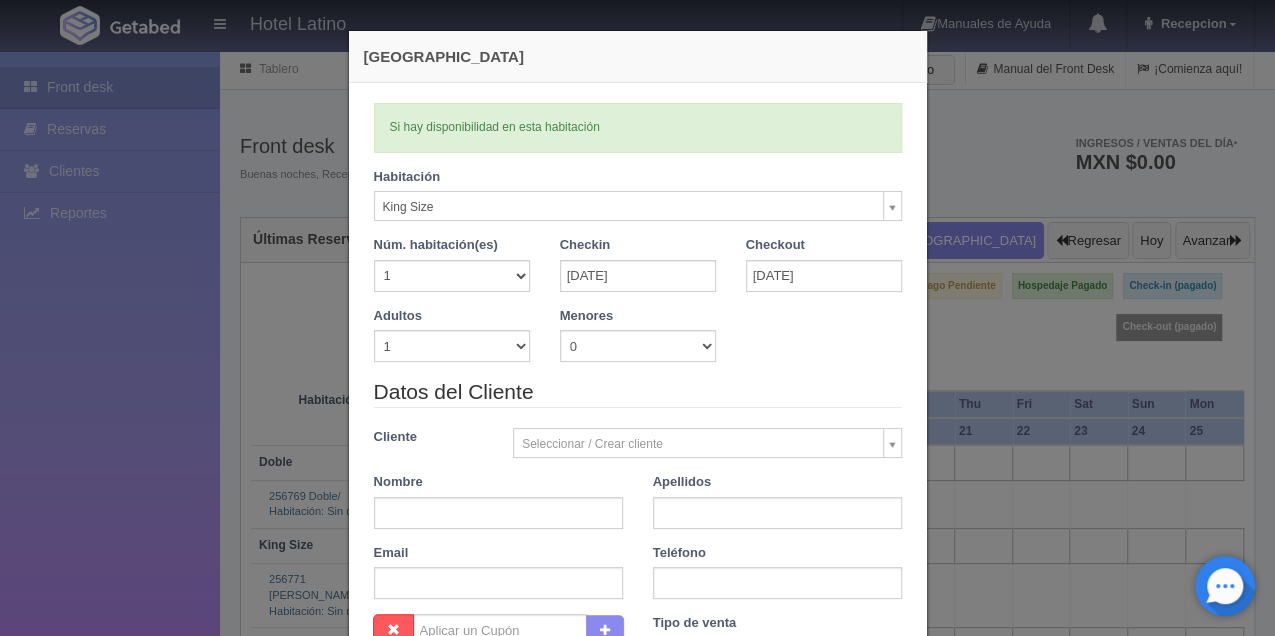 type 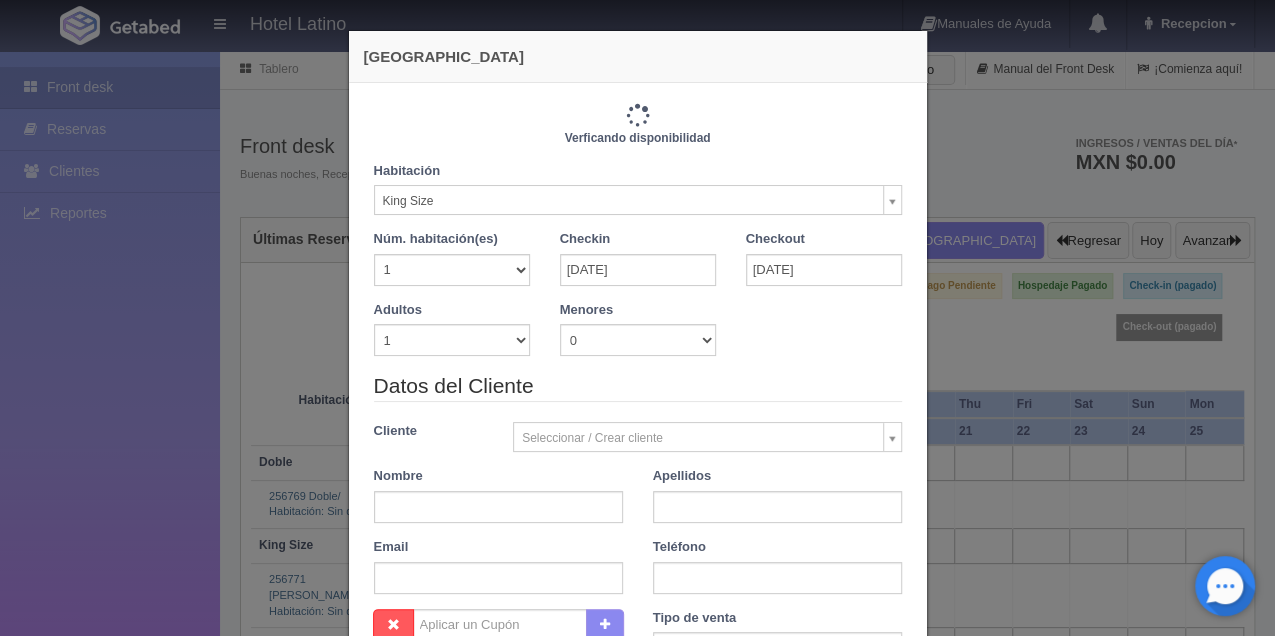 type on "1480.00" 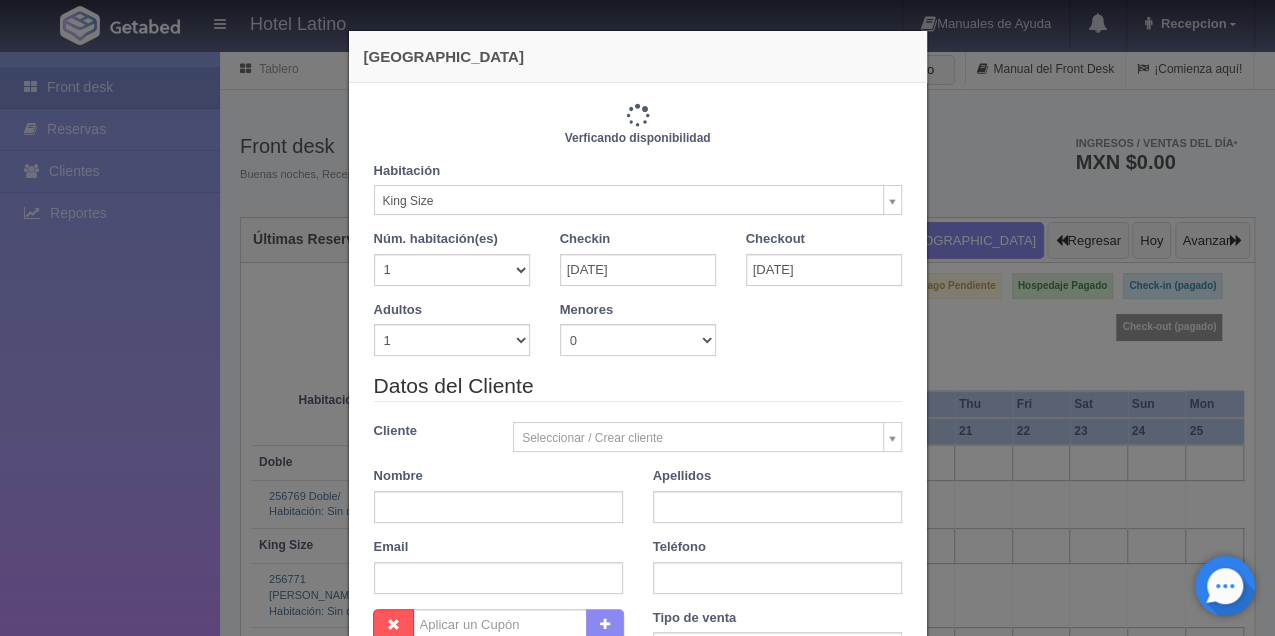 checkbox on "false" 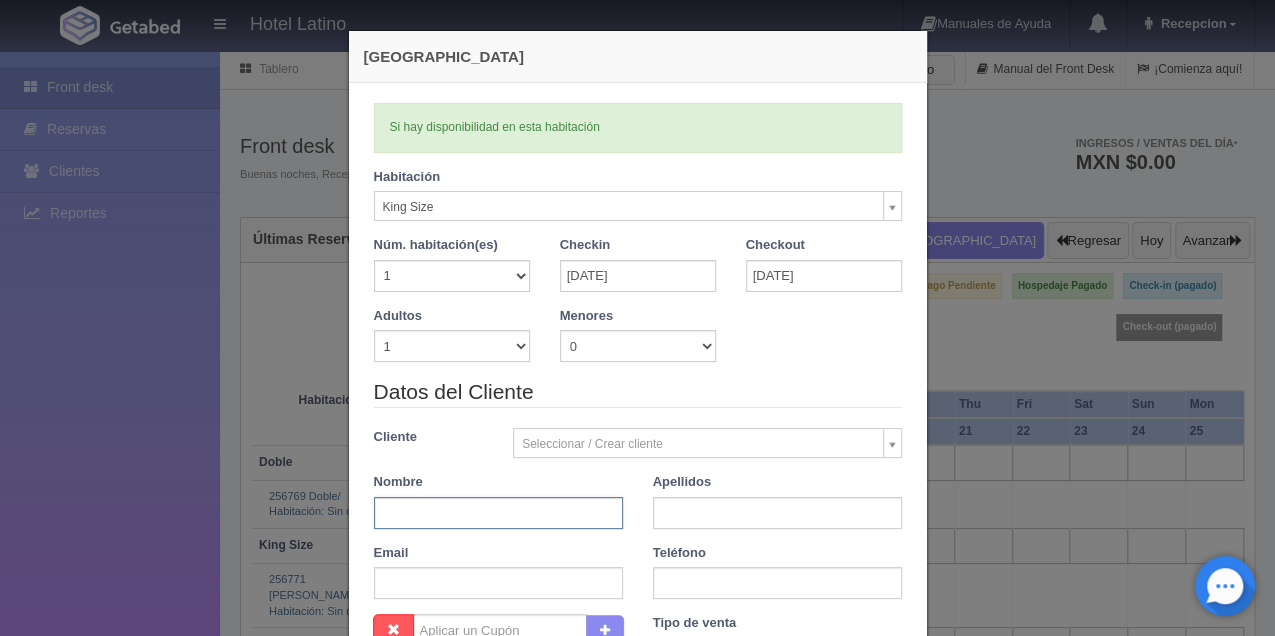 click at bounding box center [498, 513] 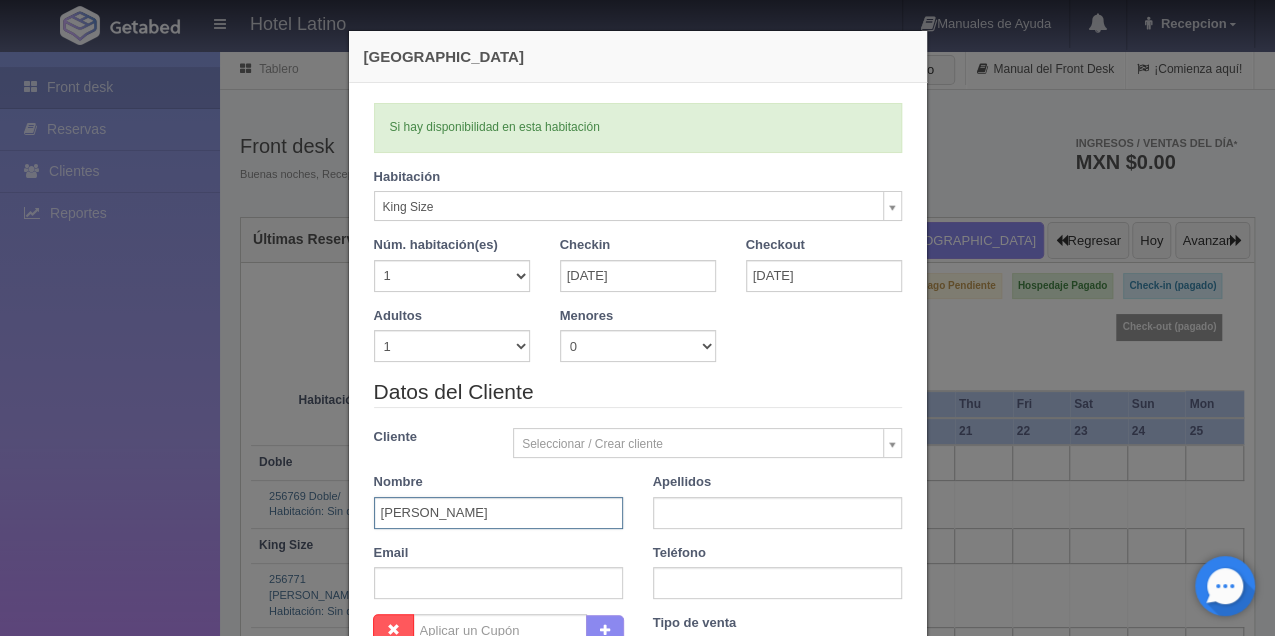 type on "[PERSON_NAME]" 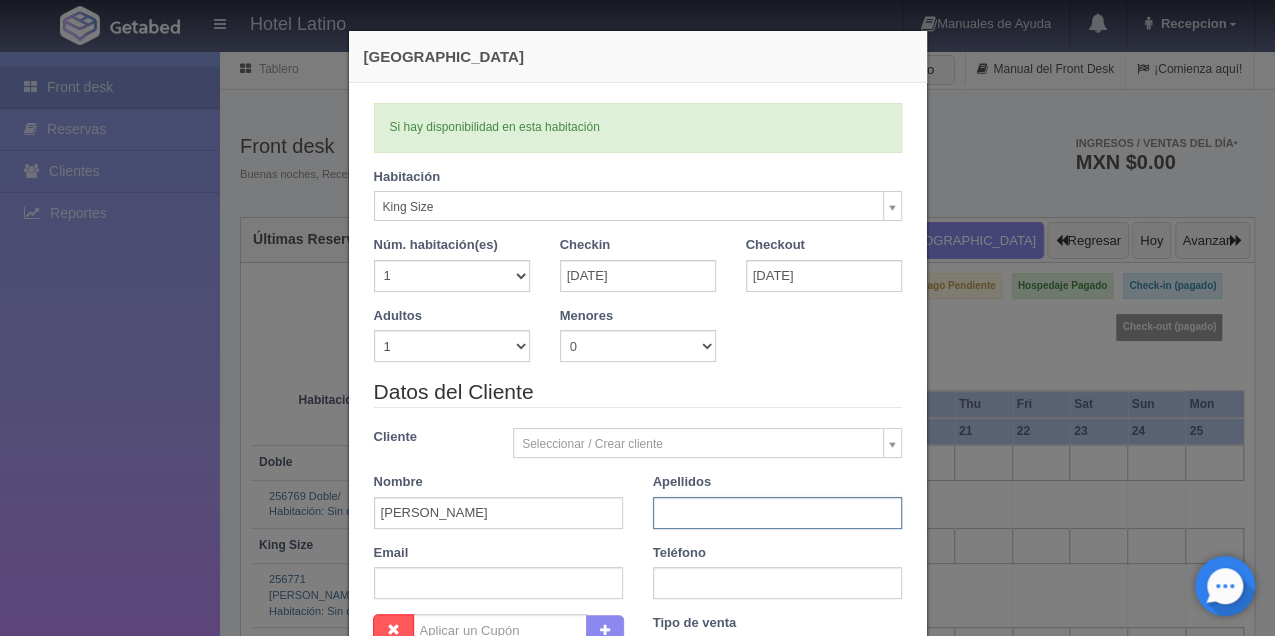 click at bounding box center [777, 513] 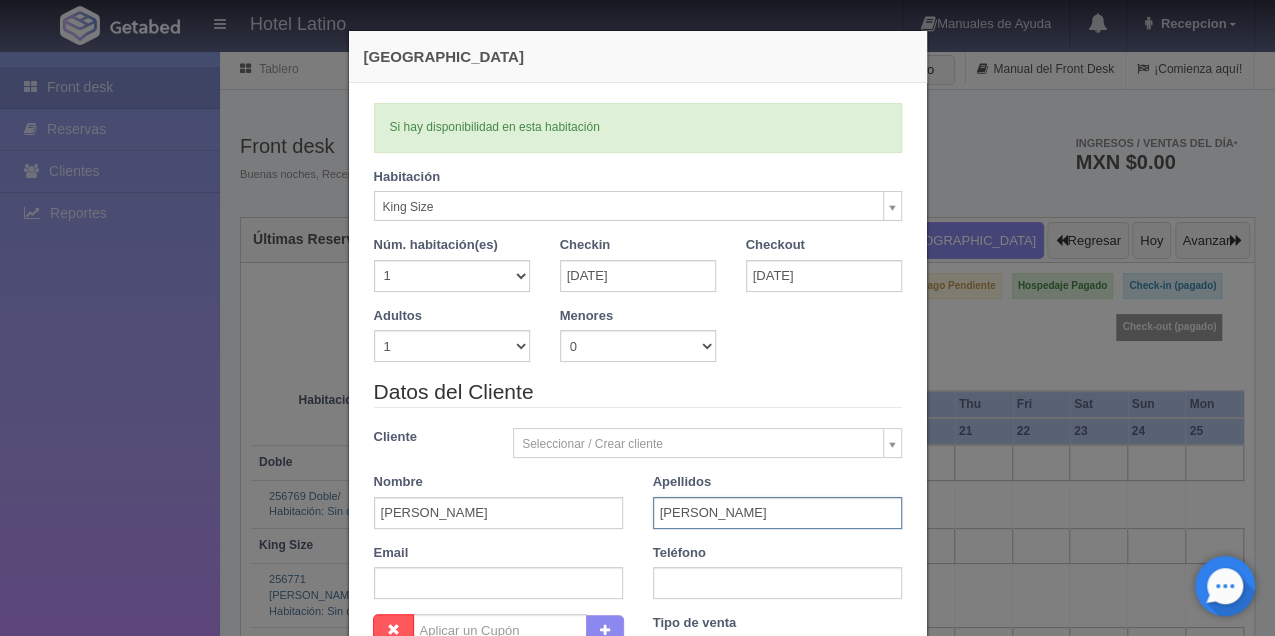 type on "[PERSON_NAME]" 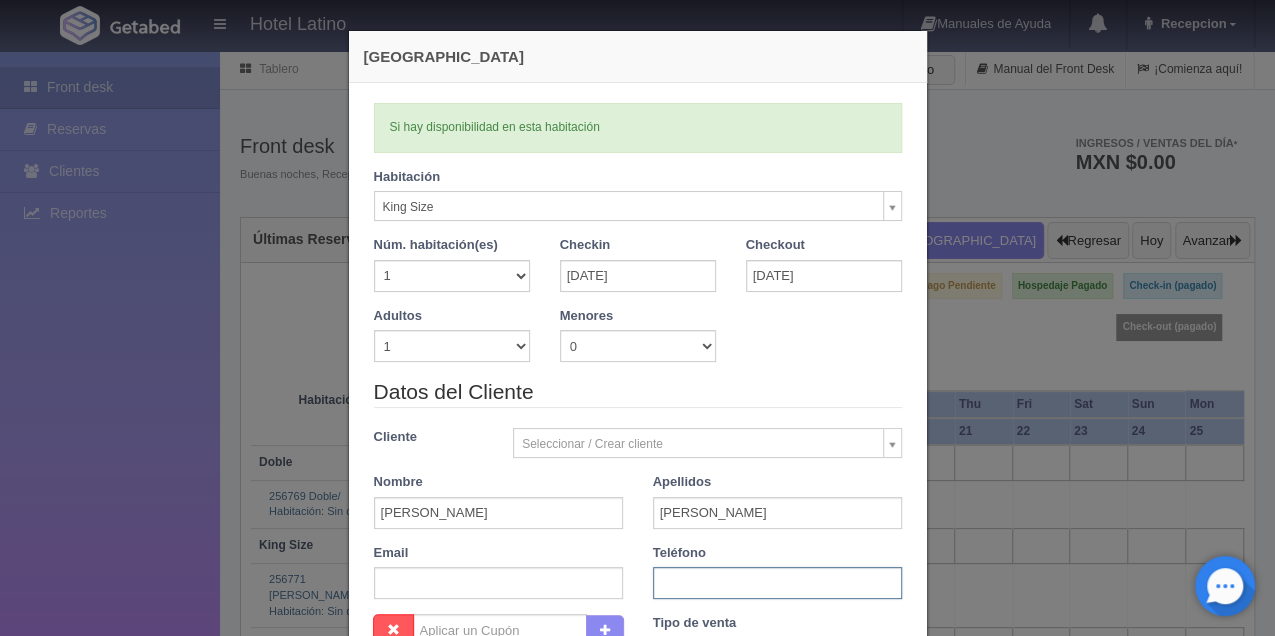 click at bounding box center [777, 583] 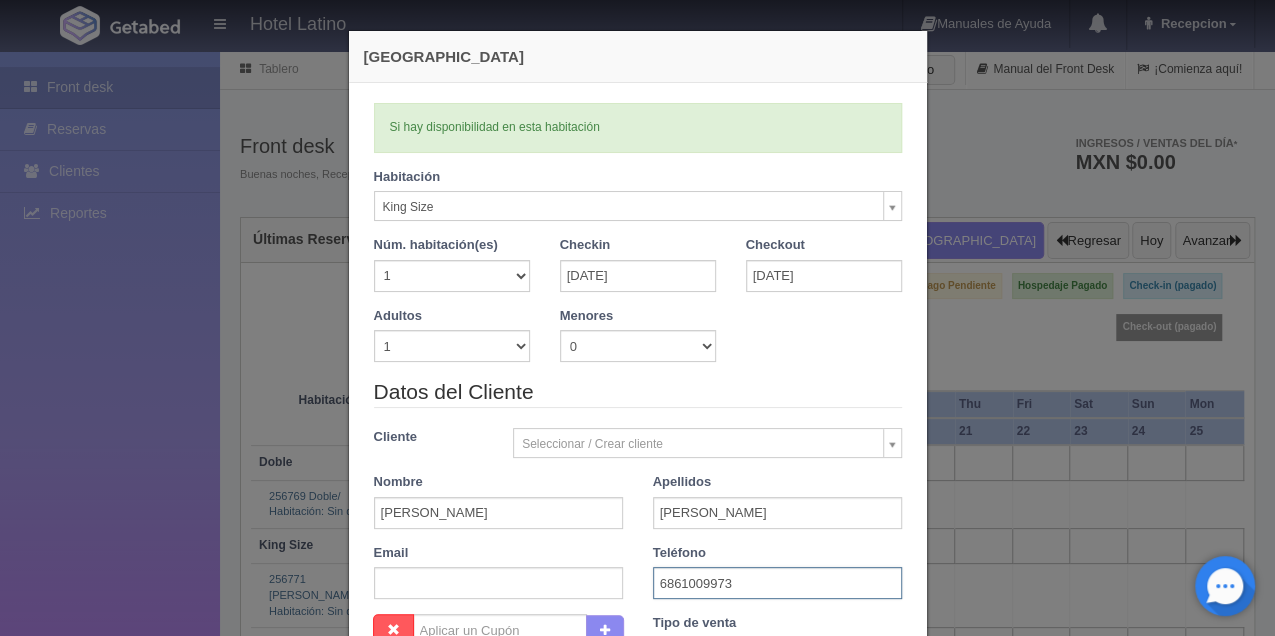 scroll, scrollTop: 266, scrollLeft: 0, axis: vertical 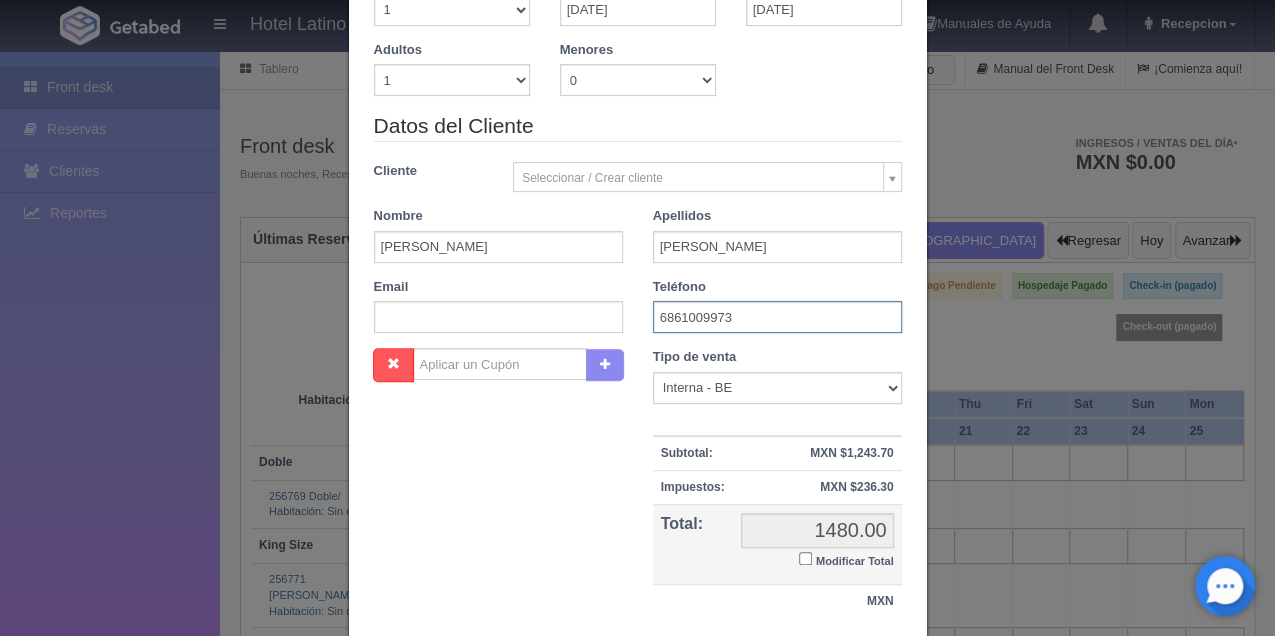 type on "6861009973" 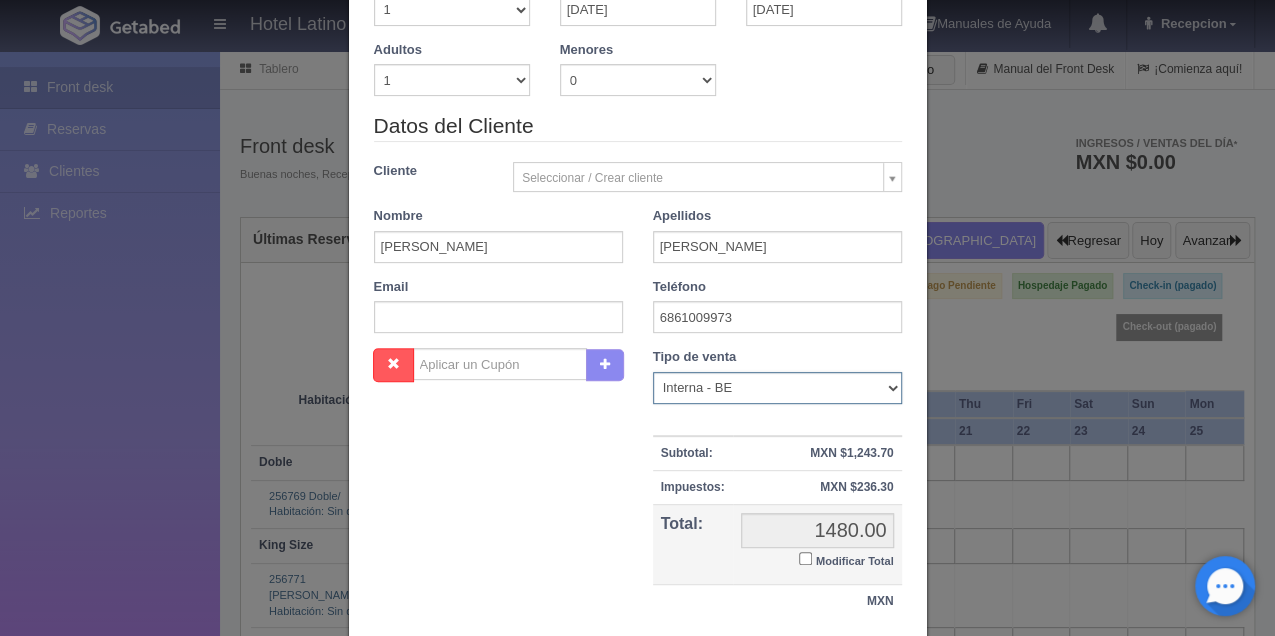 click on "Correo Electronico
Interna - BE
Llamada
OTA Externa
Otro
WALK IN" at bounding box center [777, 388] 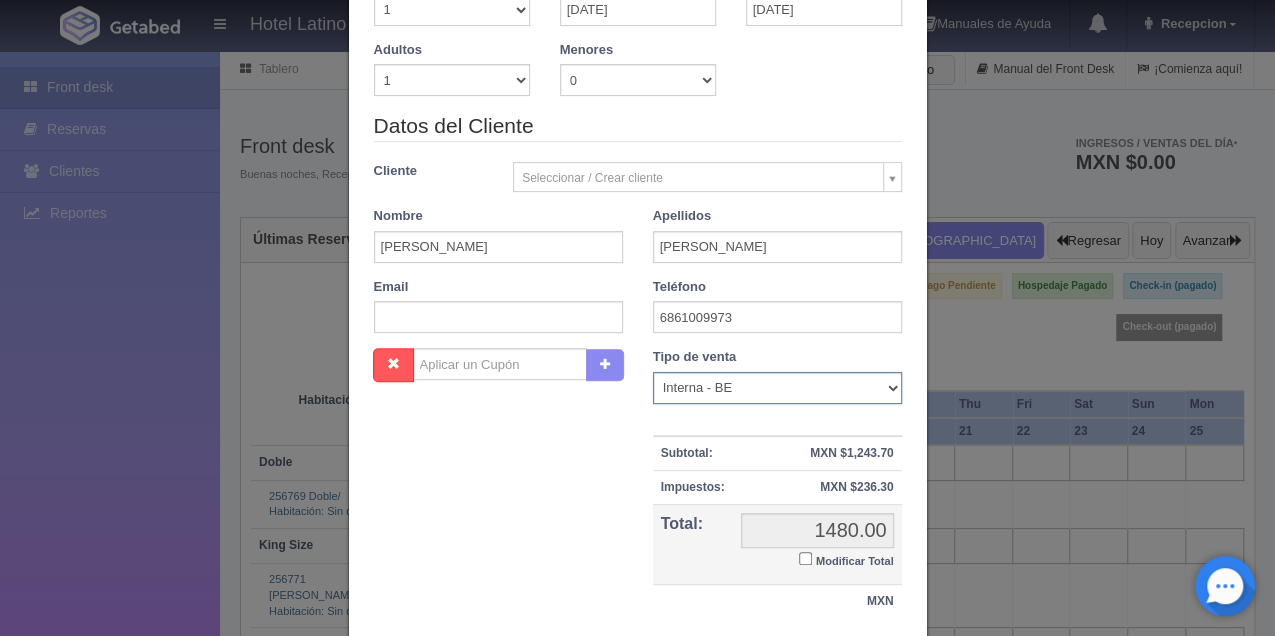 select on "phone" 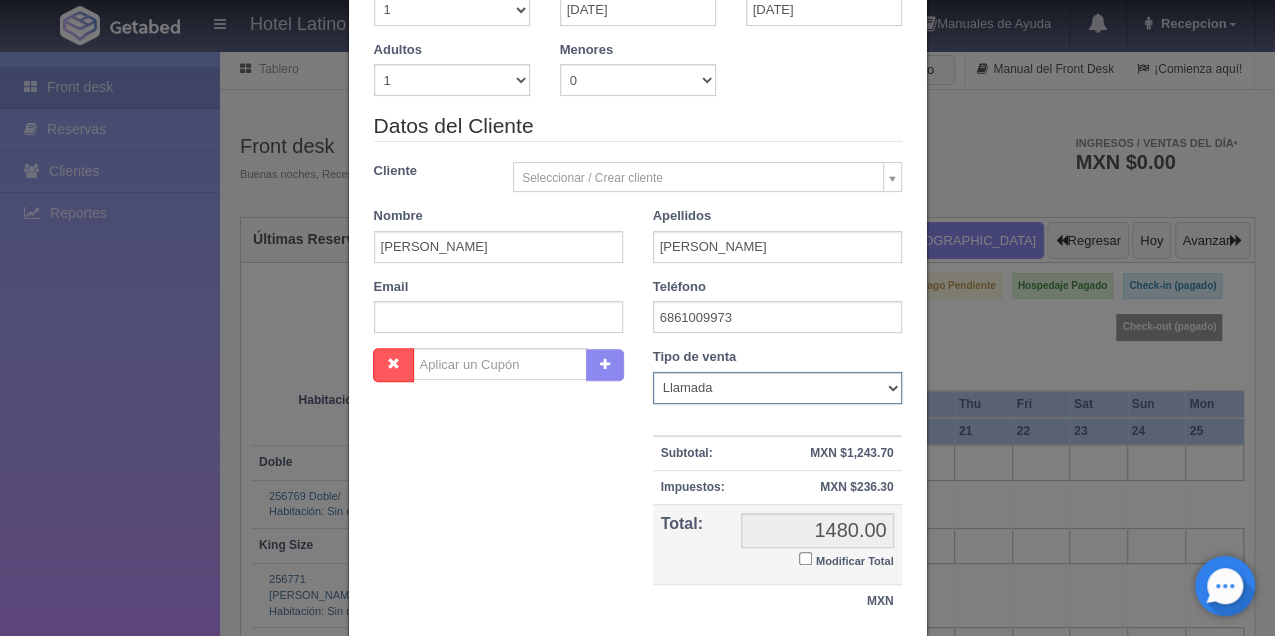 click on "Correo Electronico
Interna - BE
Llamada
OTA Externa
Otro
WALK IN" at bounding box center (777, 388) 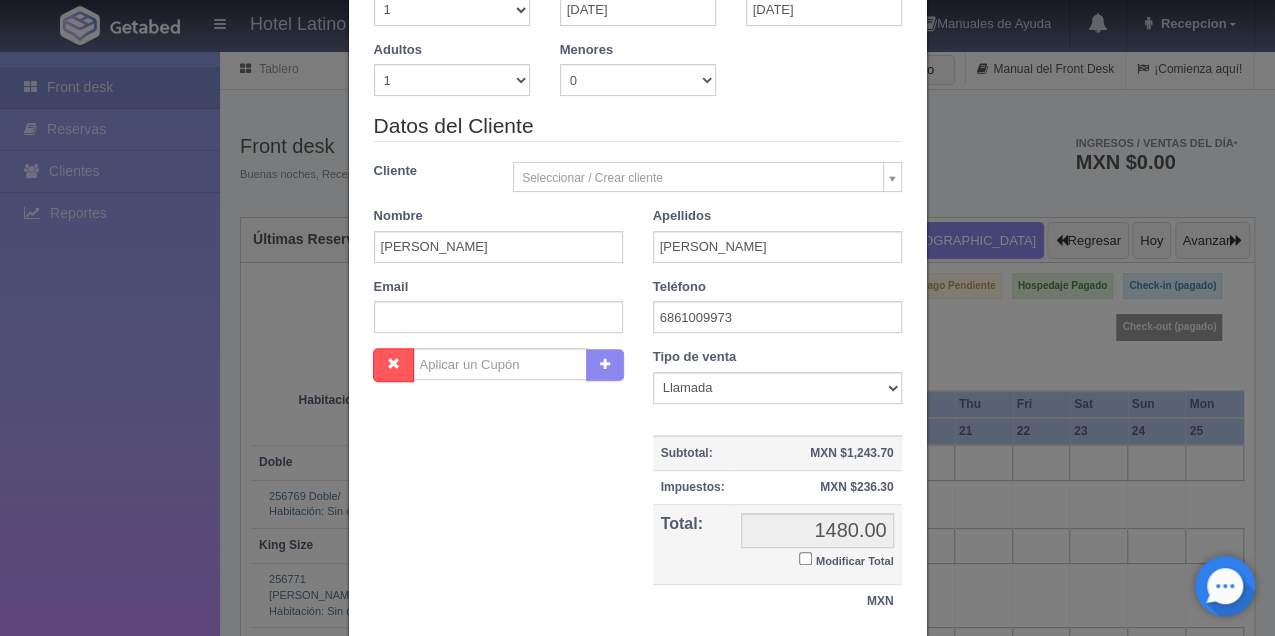 click on "MXN $1,243.70" at bounding box center [817, 453] 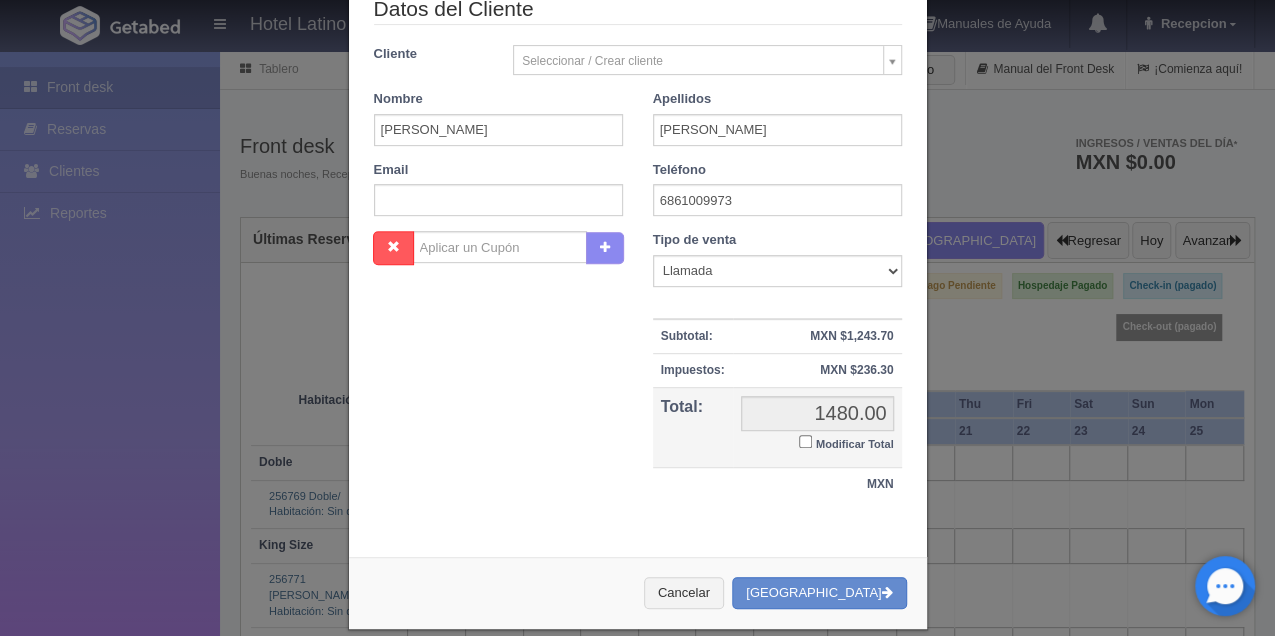 scroll, scrollTop: 402, scrollLeft: 0, axis: vertical 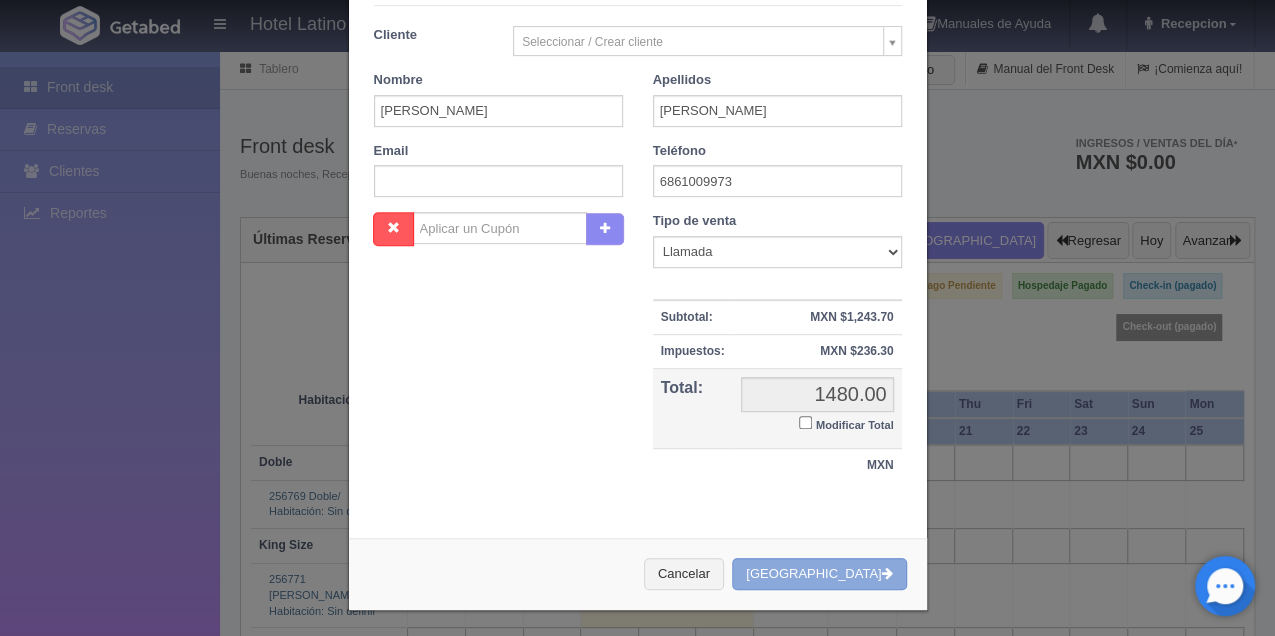 click on "Crear Reserva" at bounding box center (819, 574) 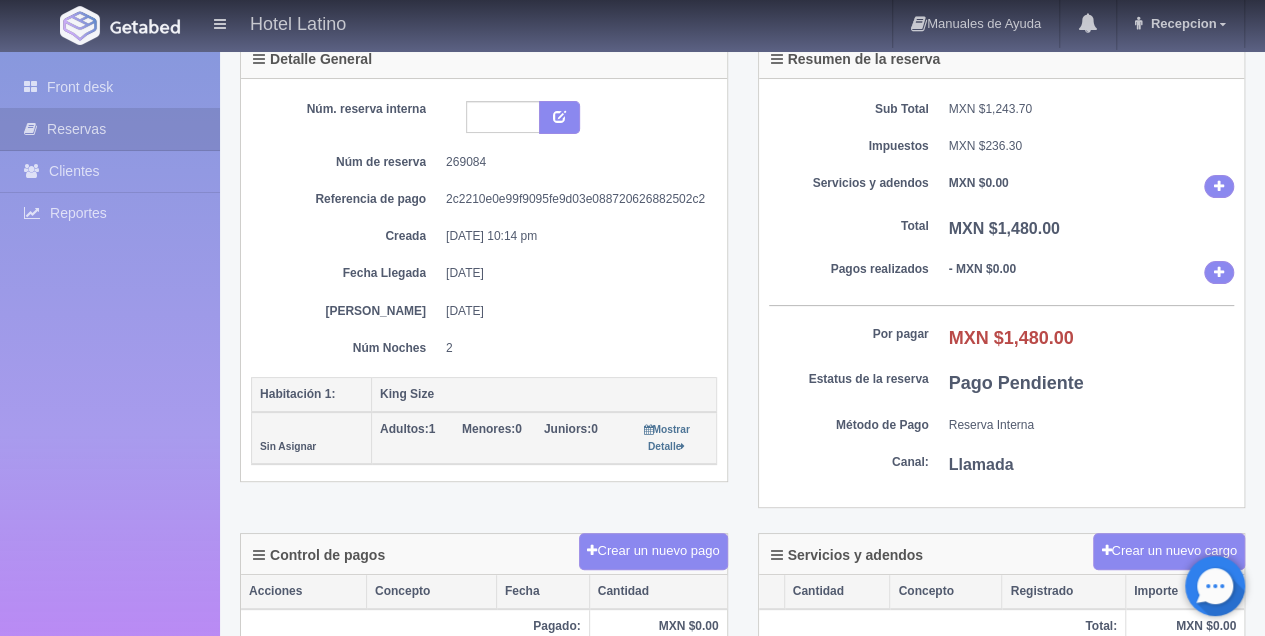 scroll, scrollTop: 0, scrollLeft: 0, axis: both 